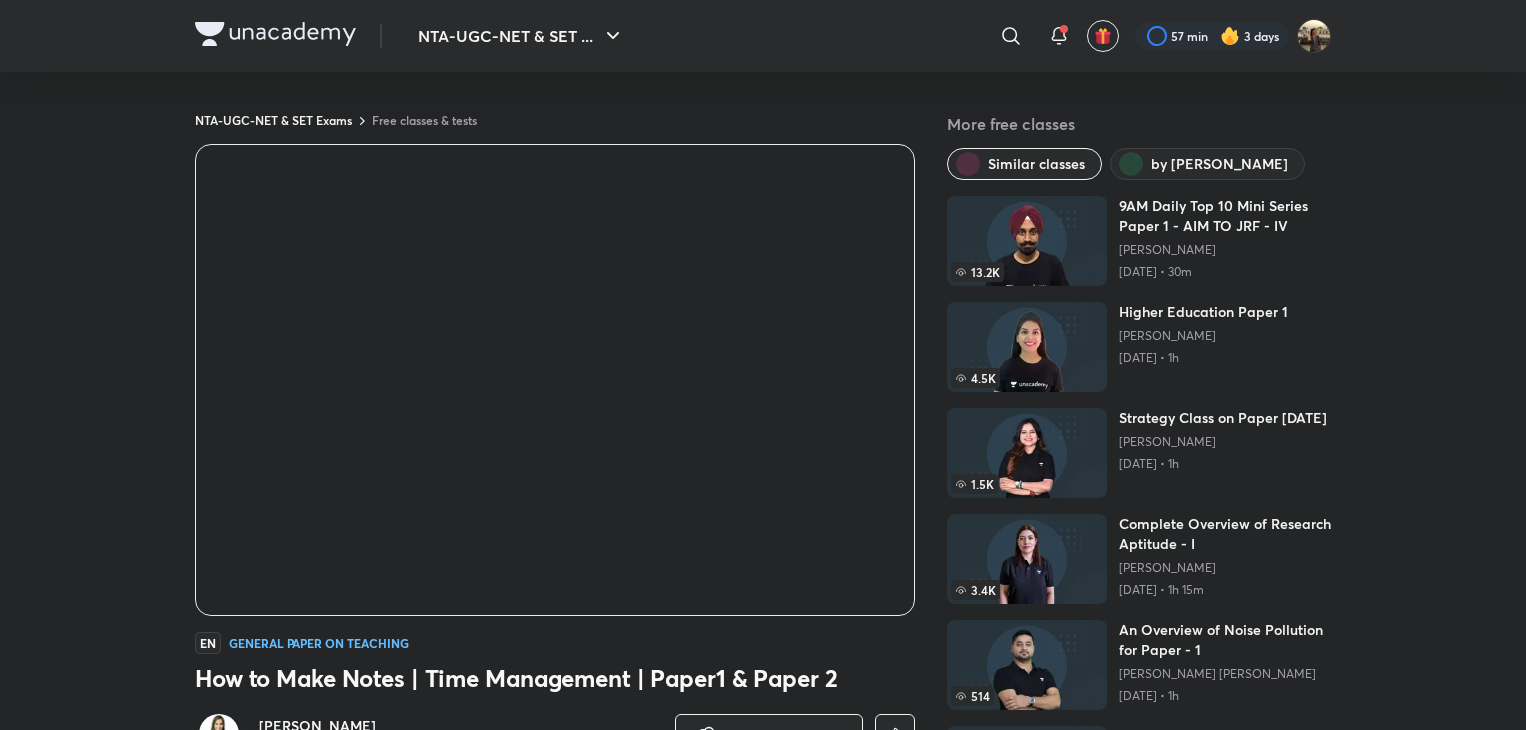 scroll, scrollTop: 0, scrollLeft: 0, axis: both 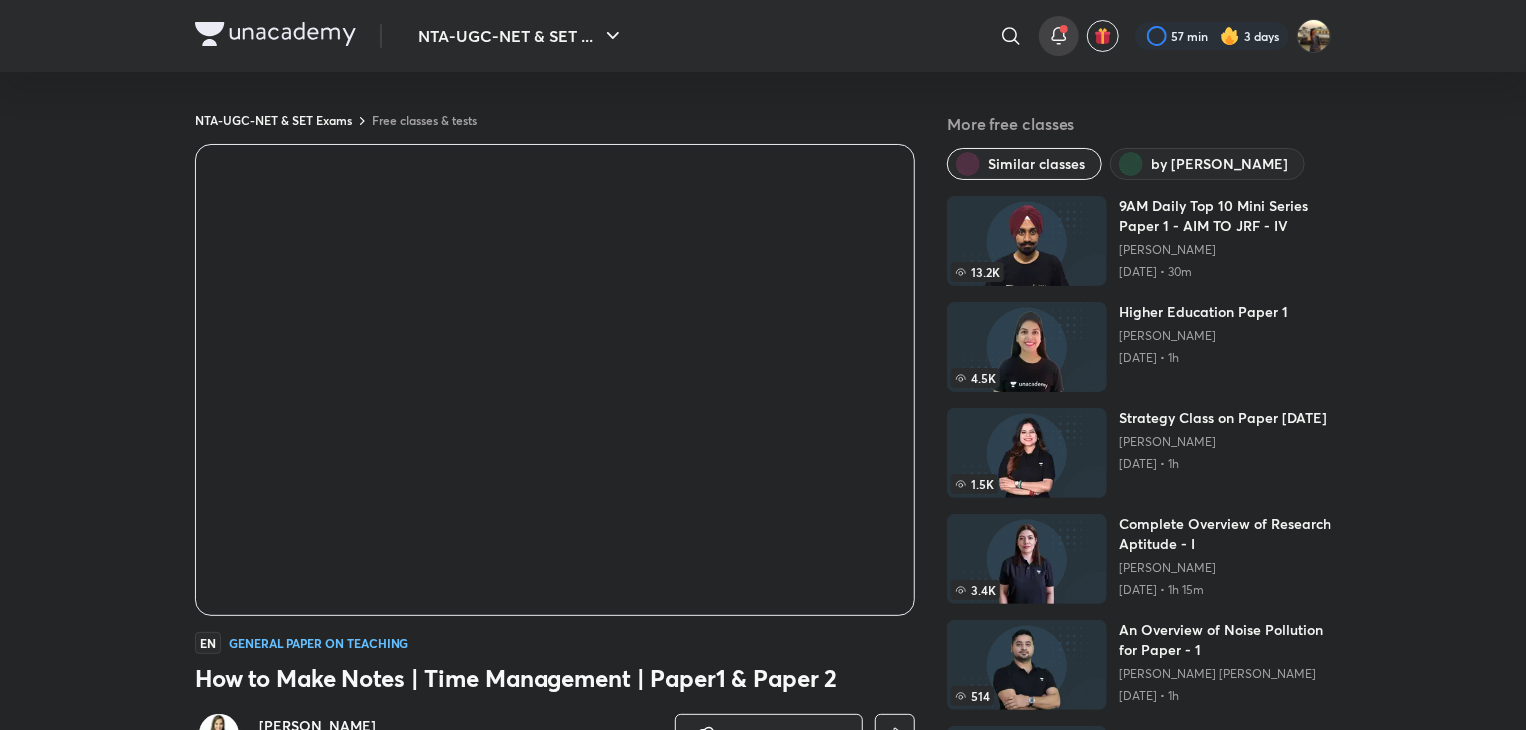 click 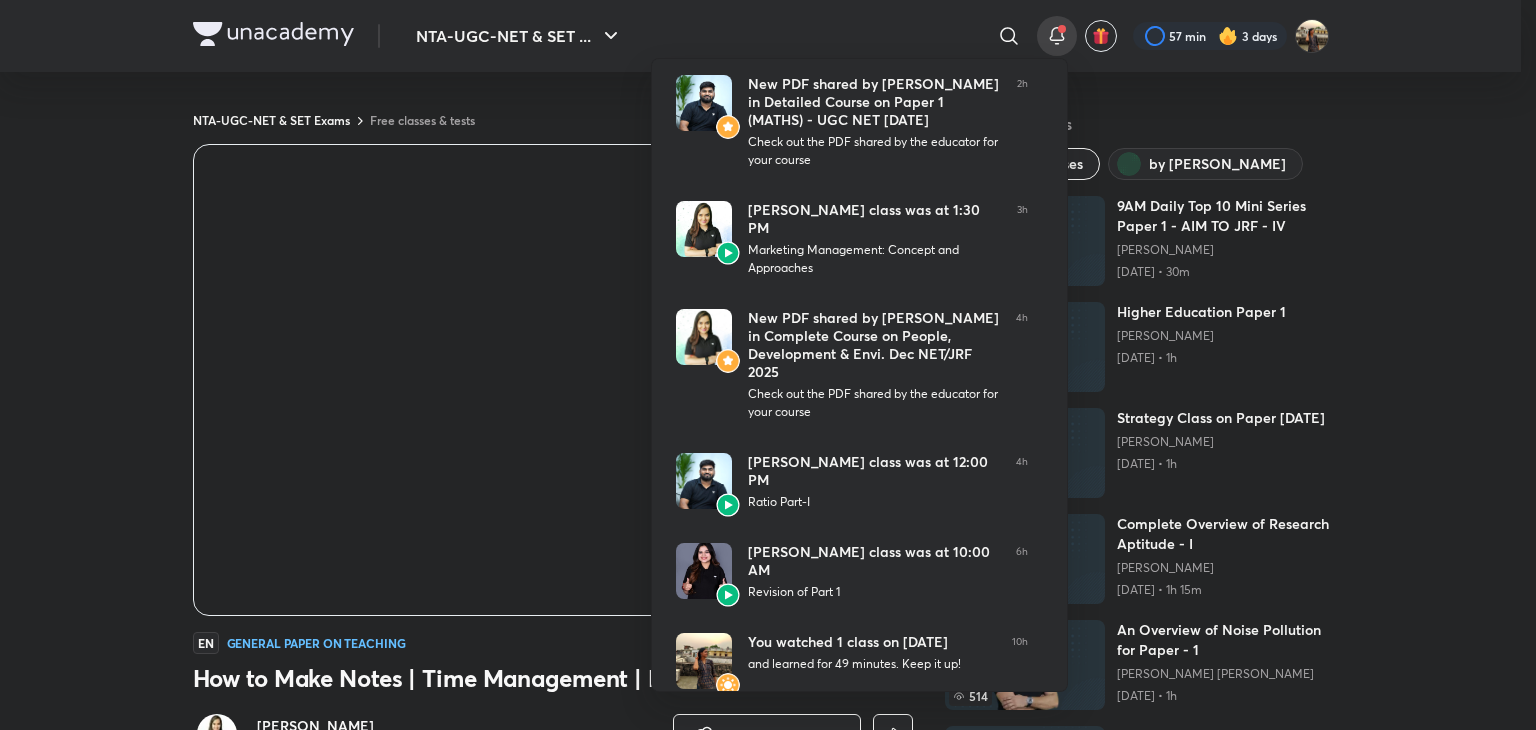 click at bounding box center (768, 365) 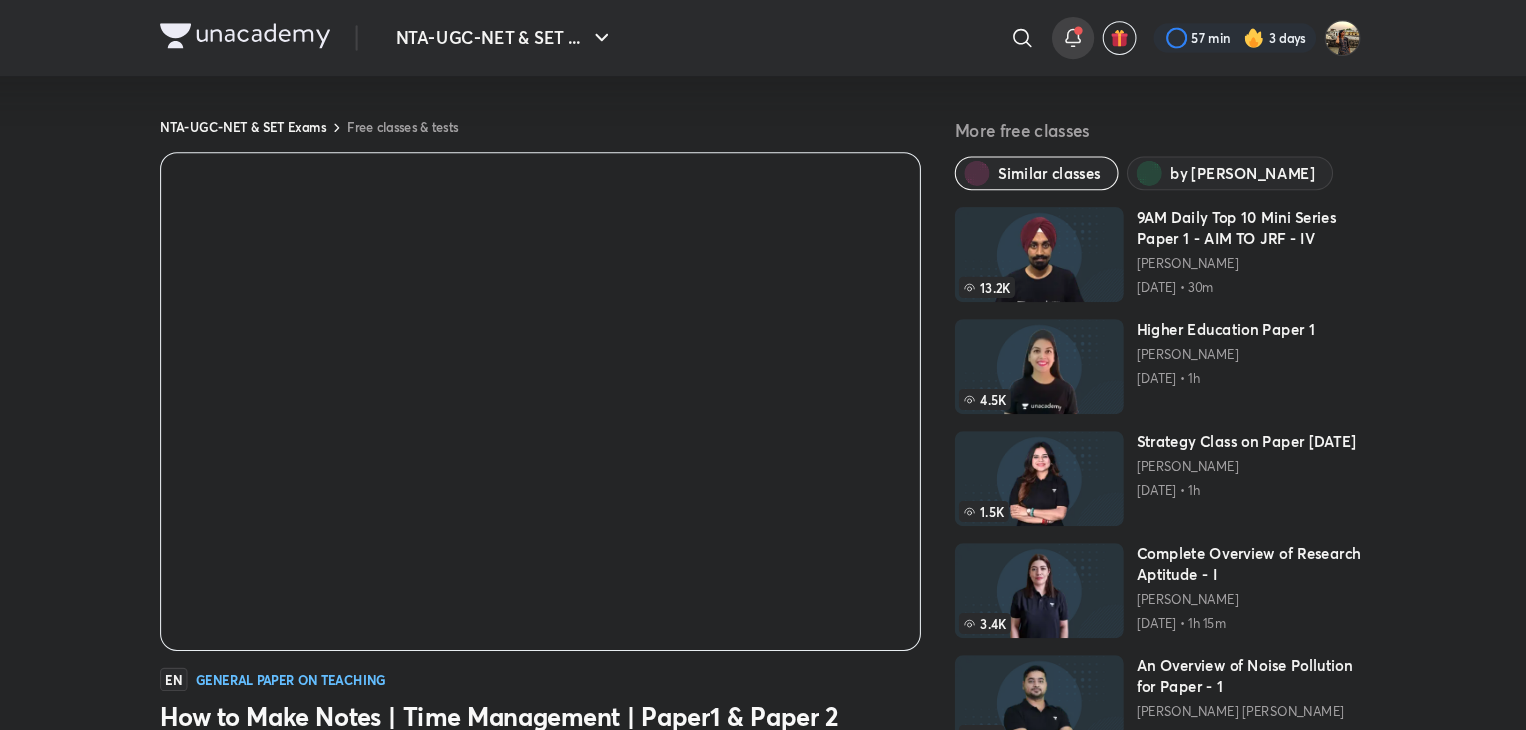 click 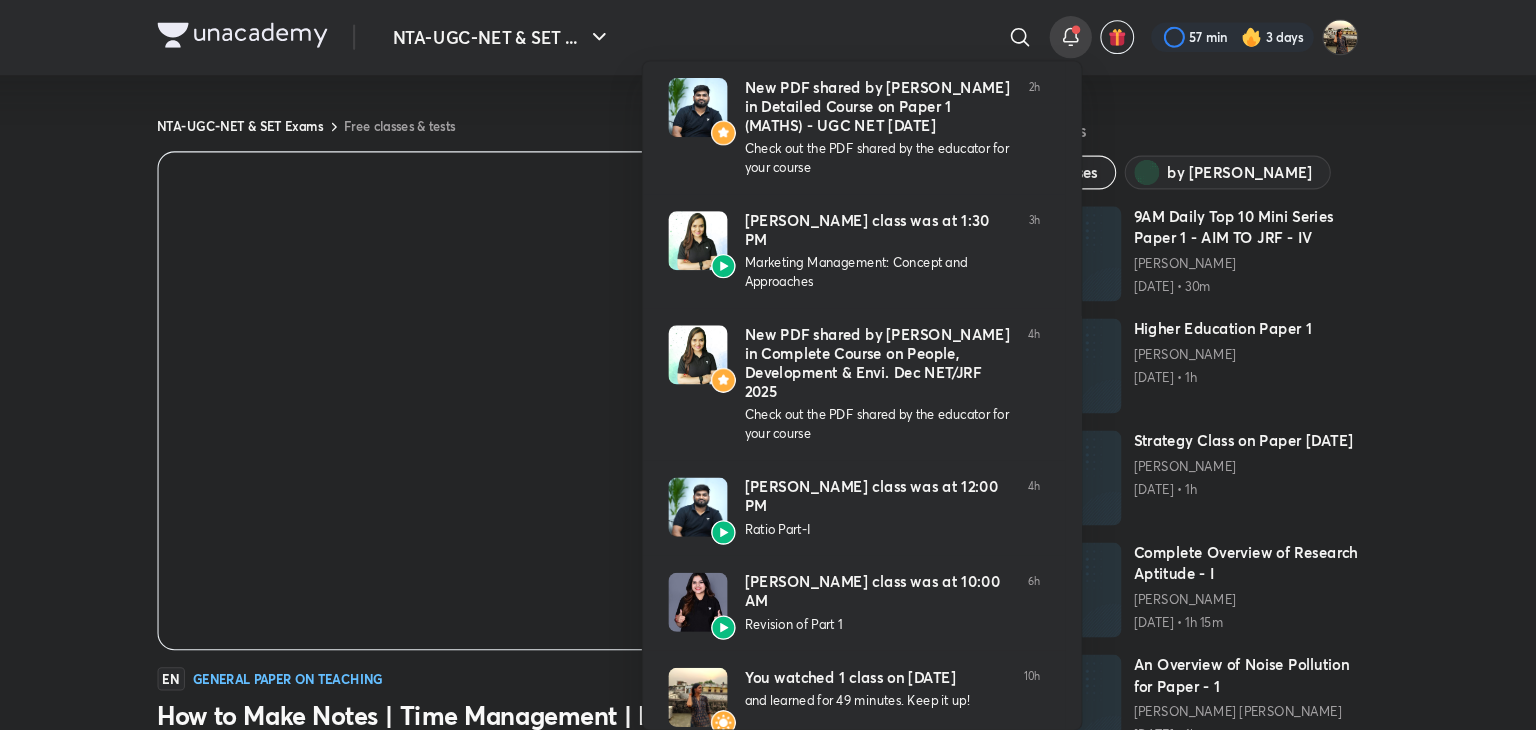 click at bounding box center (768, 365) 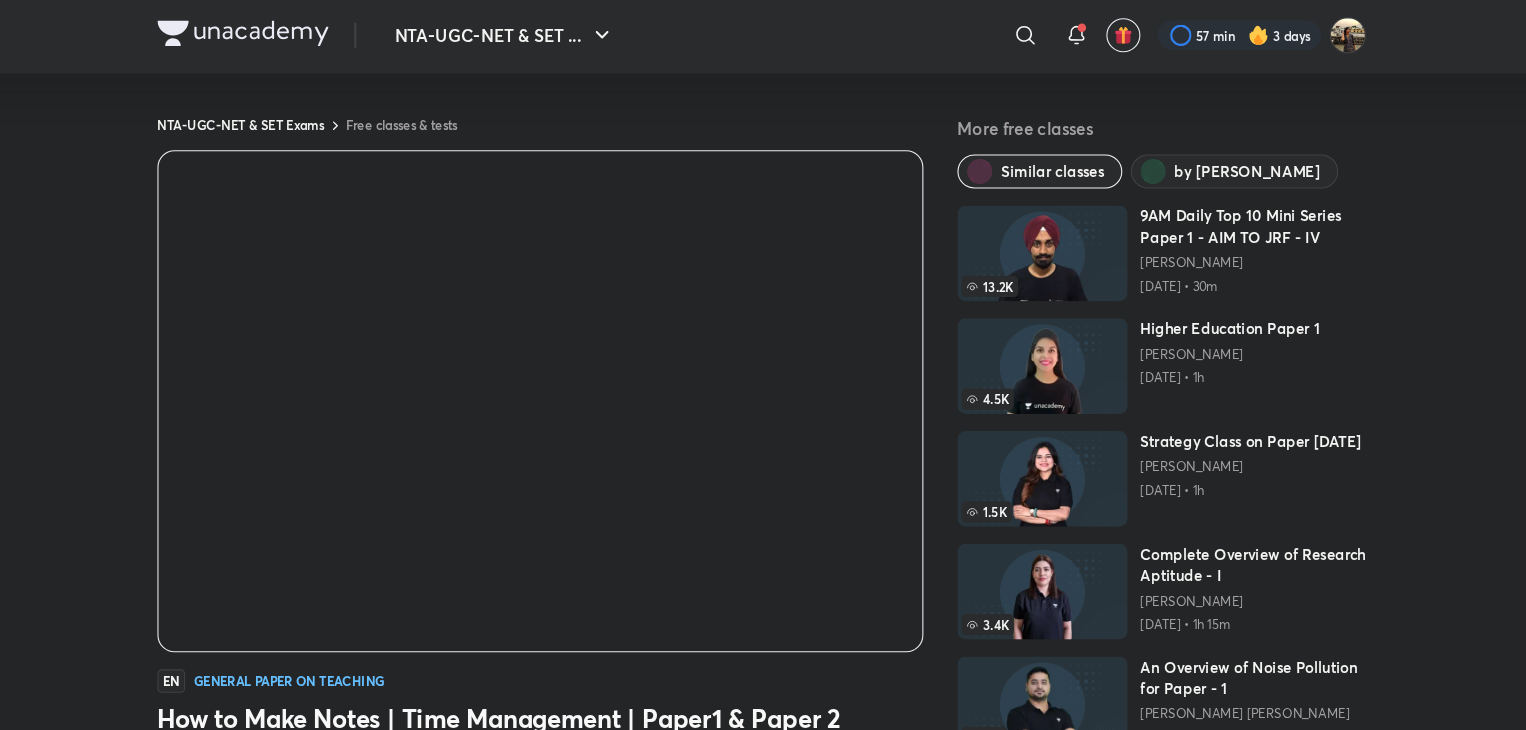 scroll, scrollTop: 0, scrollLeft: 0, axis: both 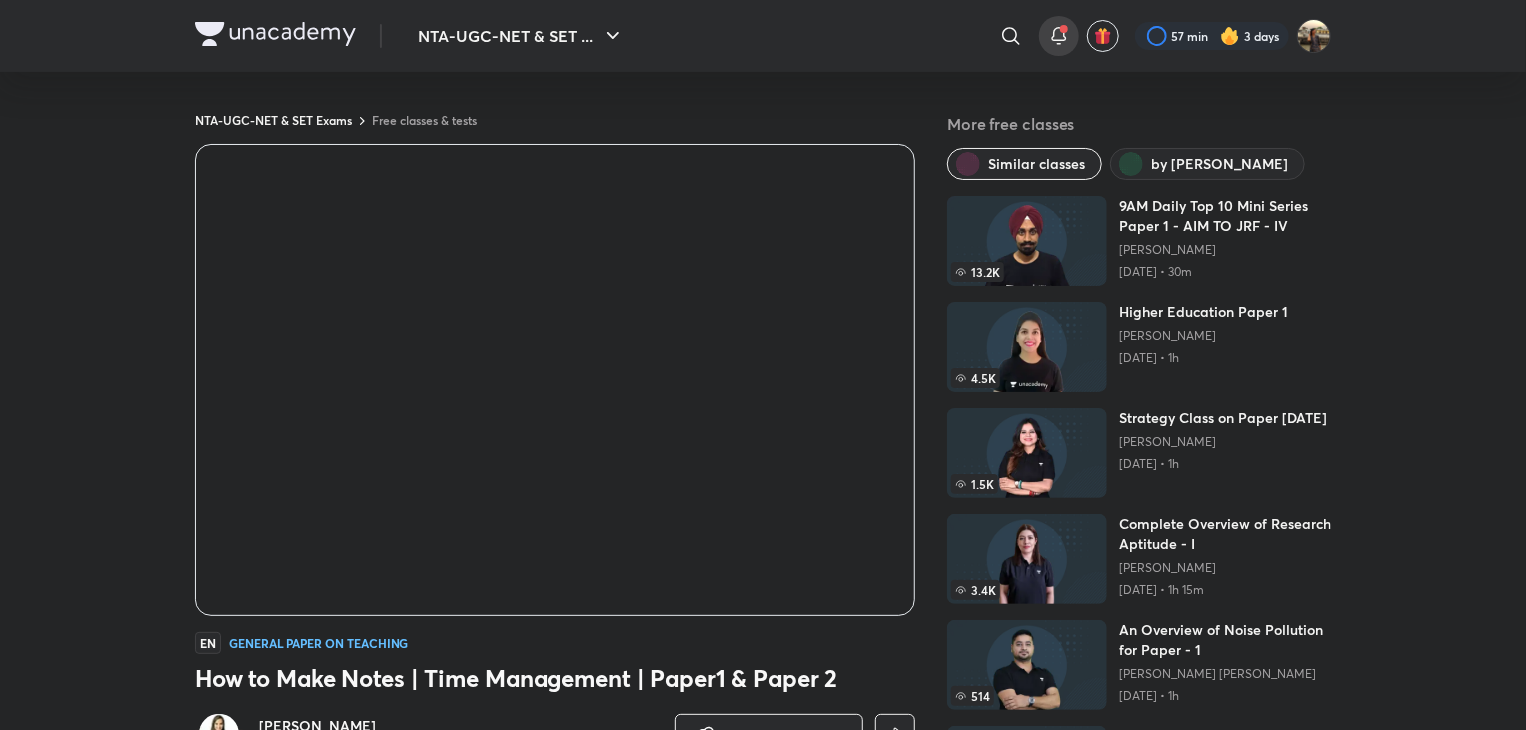 click at bounding box center [1059, 36] 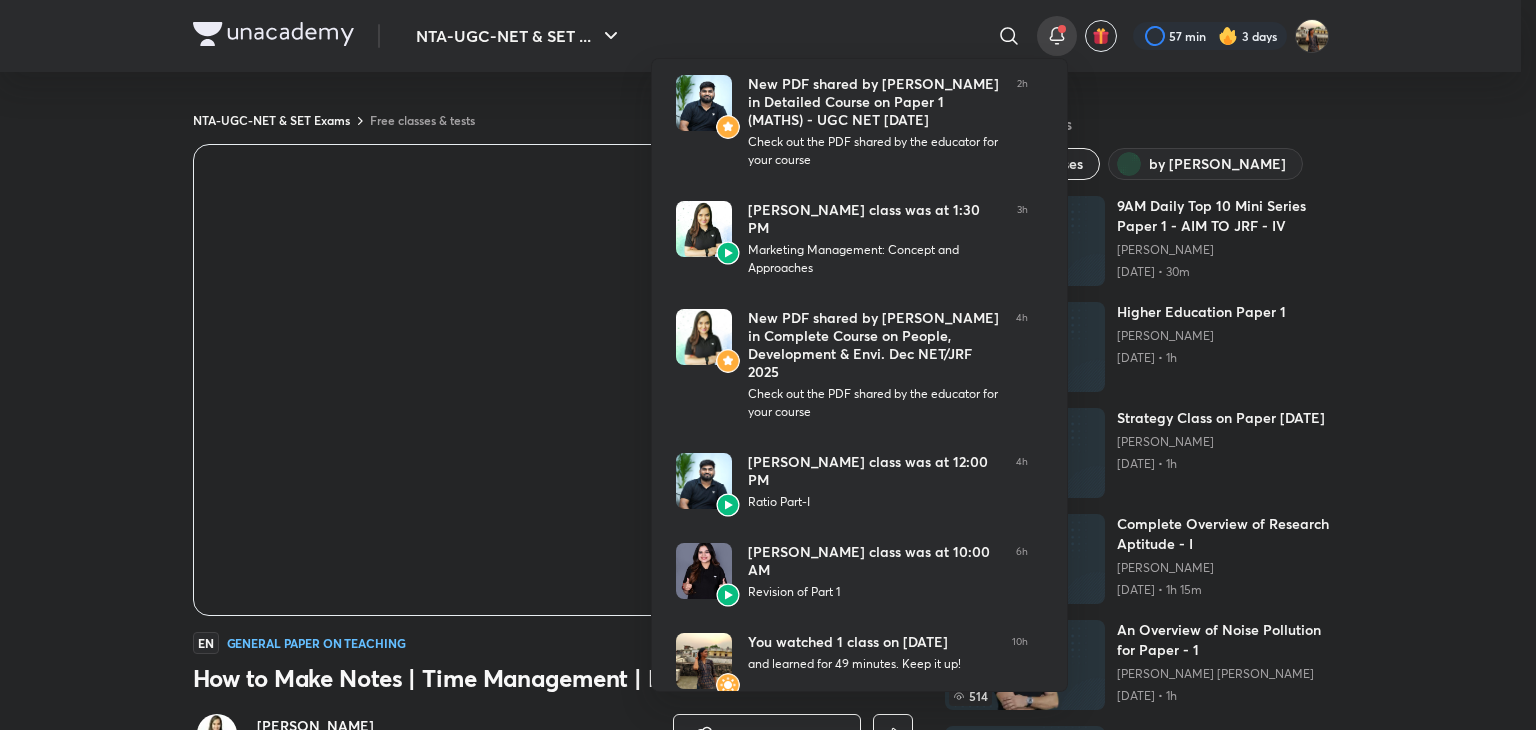 click at bounding box center (768, 365) 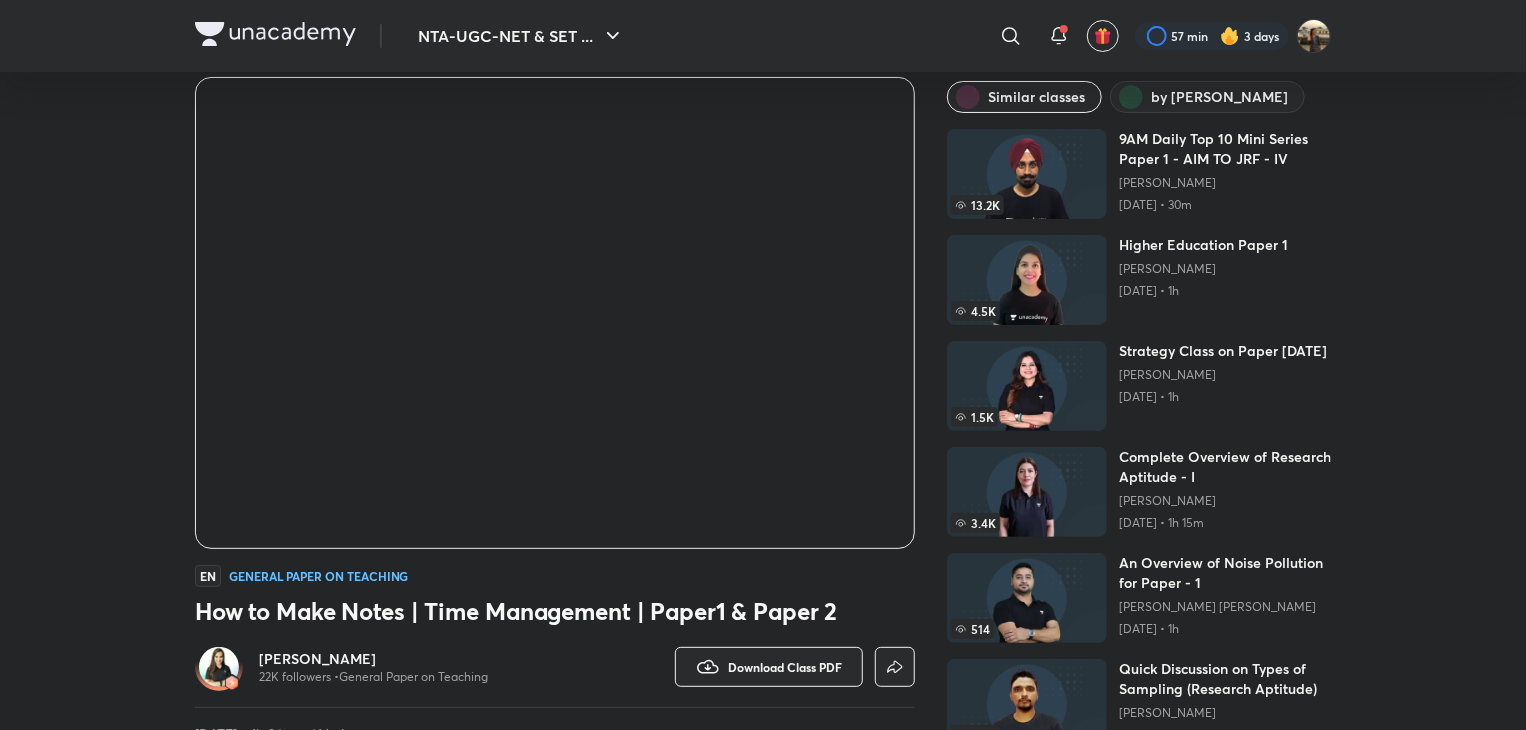 scroll, scrollTop: 0, scrollLeft: 0, axis: both 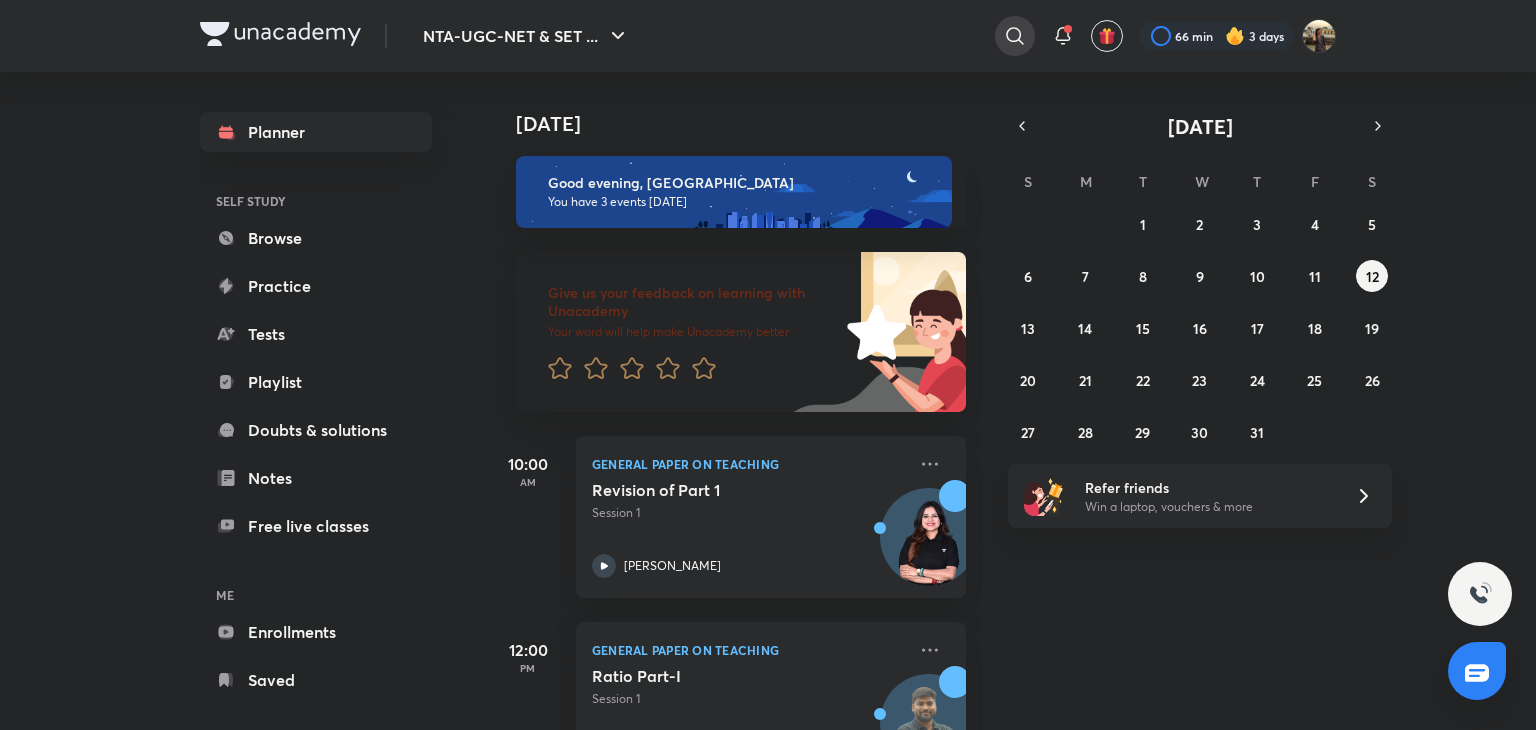 click 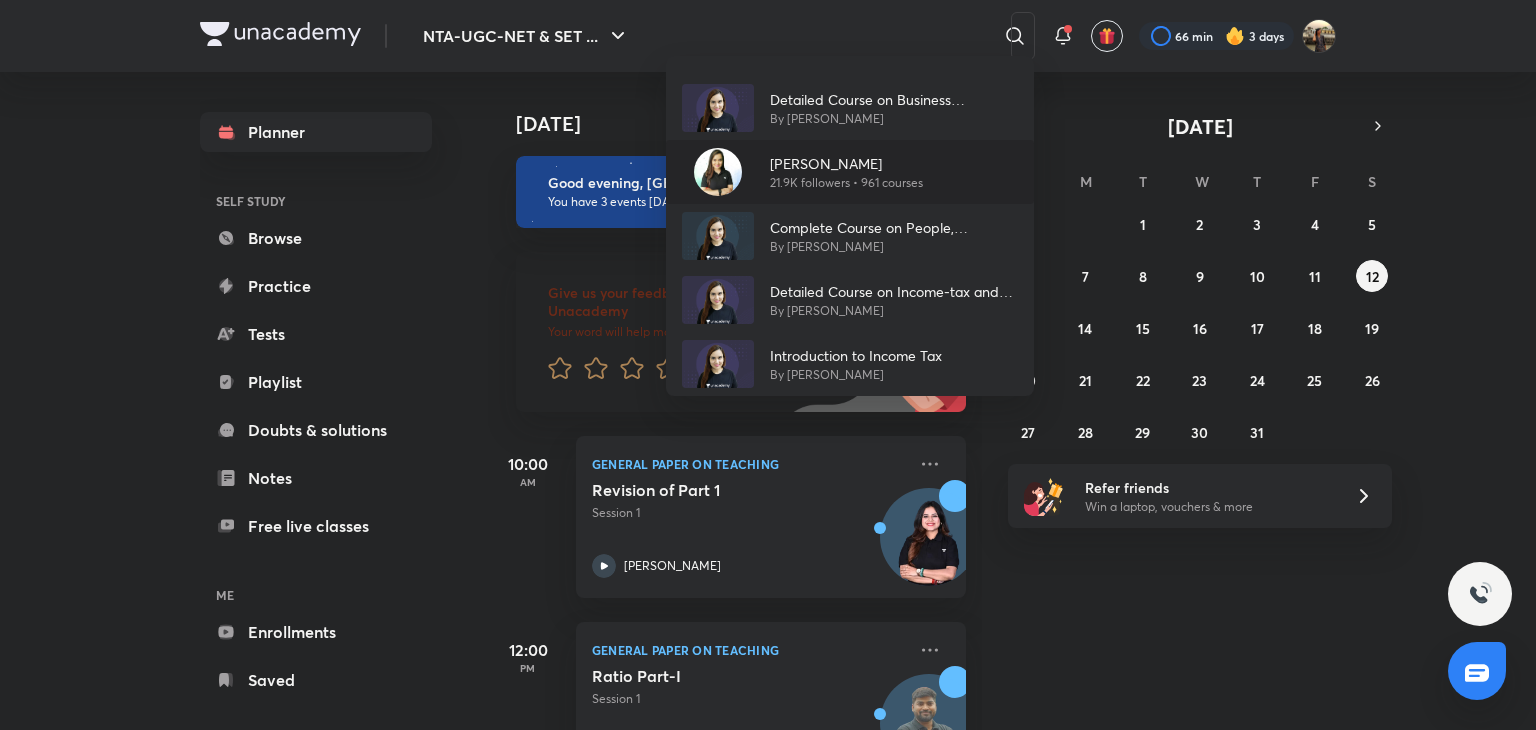 click on "21.9K followers • 961 courses" at bounding box center (846, 183) 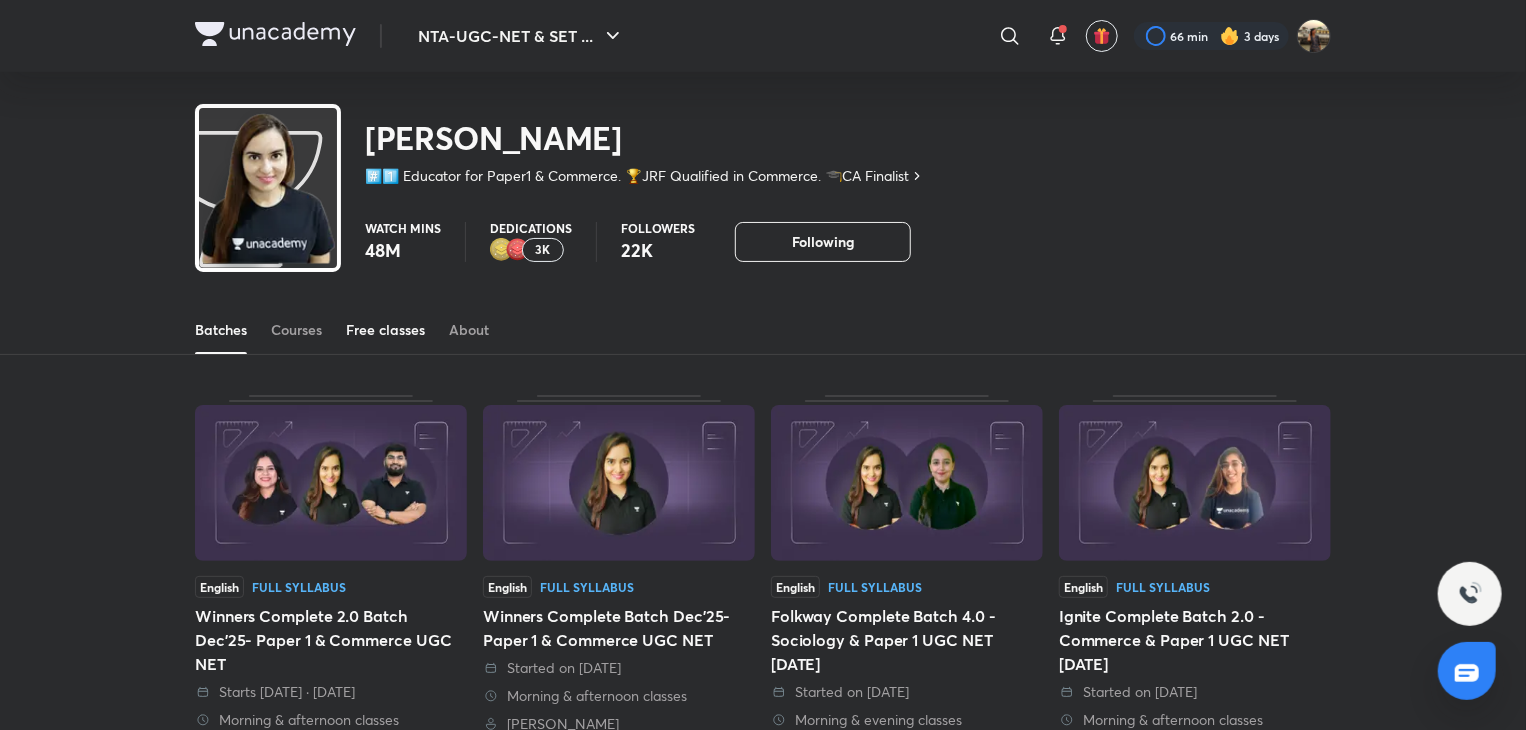 click on "Free classes" at bounding box center (385, 330) 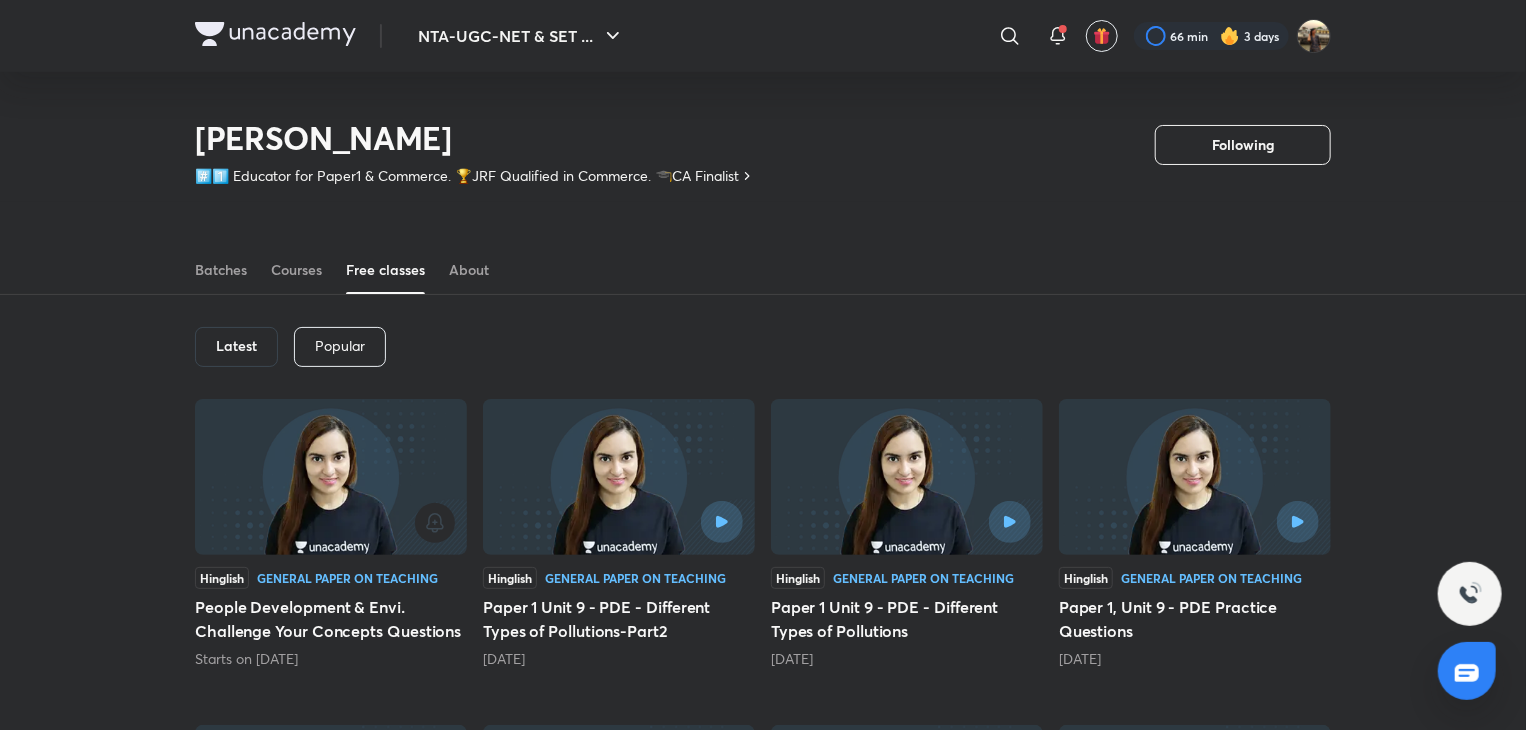 scroll, scrollTop: 1404, scrollLeft: 0, axis: vertical 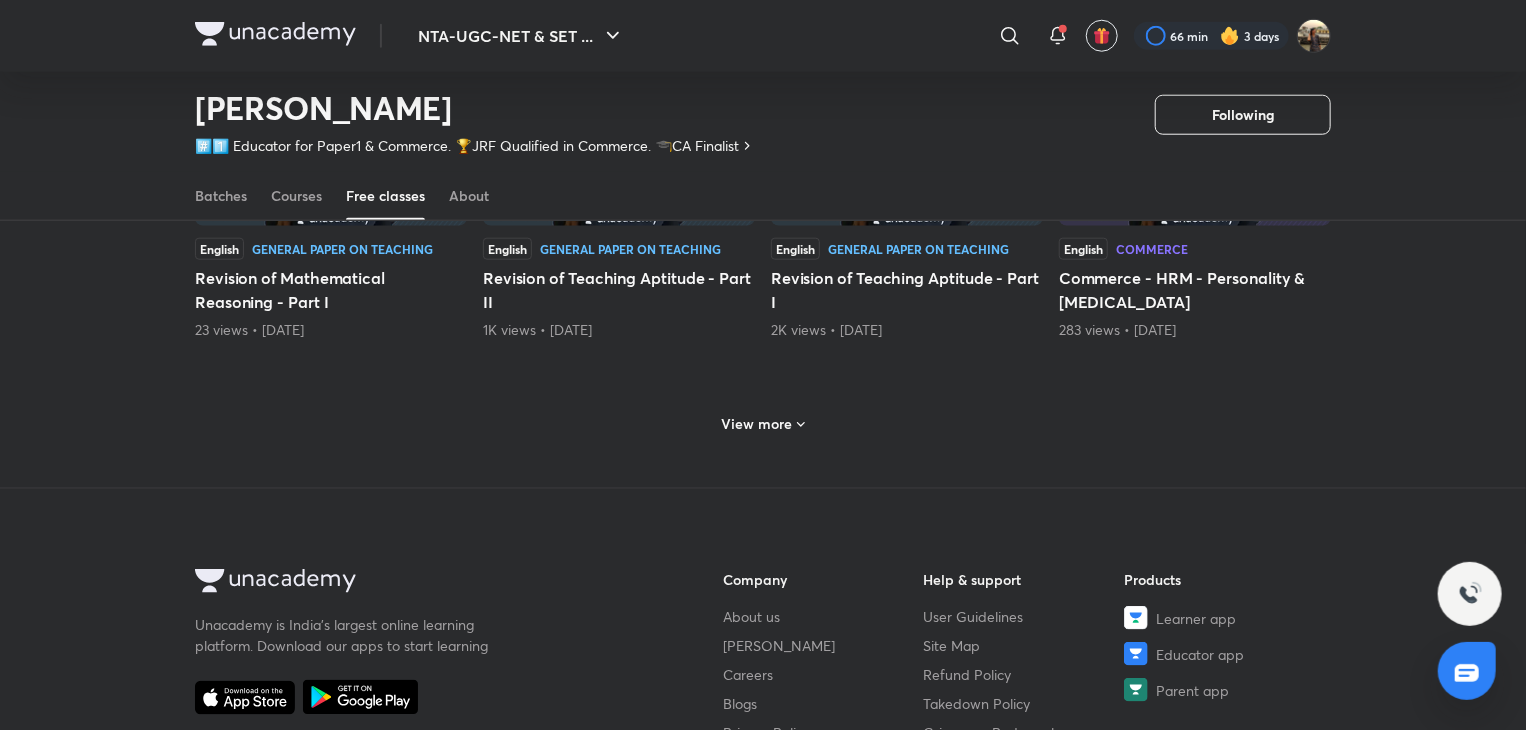 click on "View more" at bounding box center [763, 424] 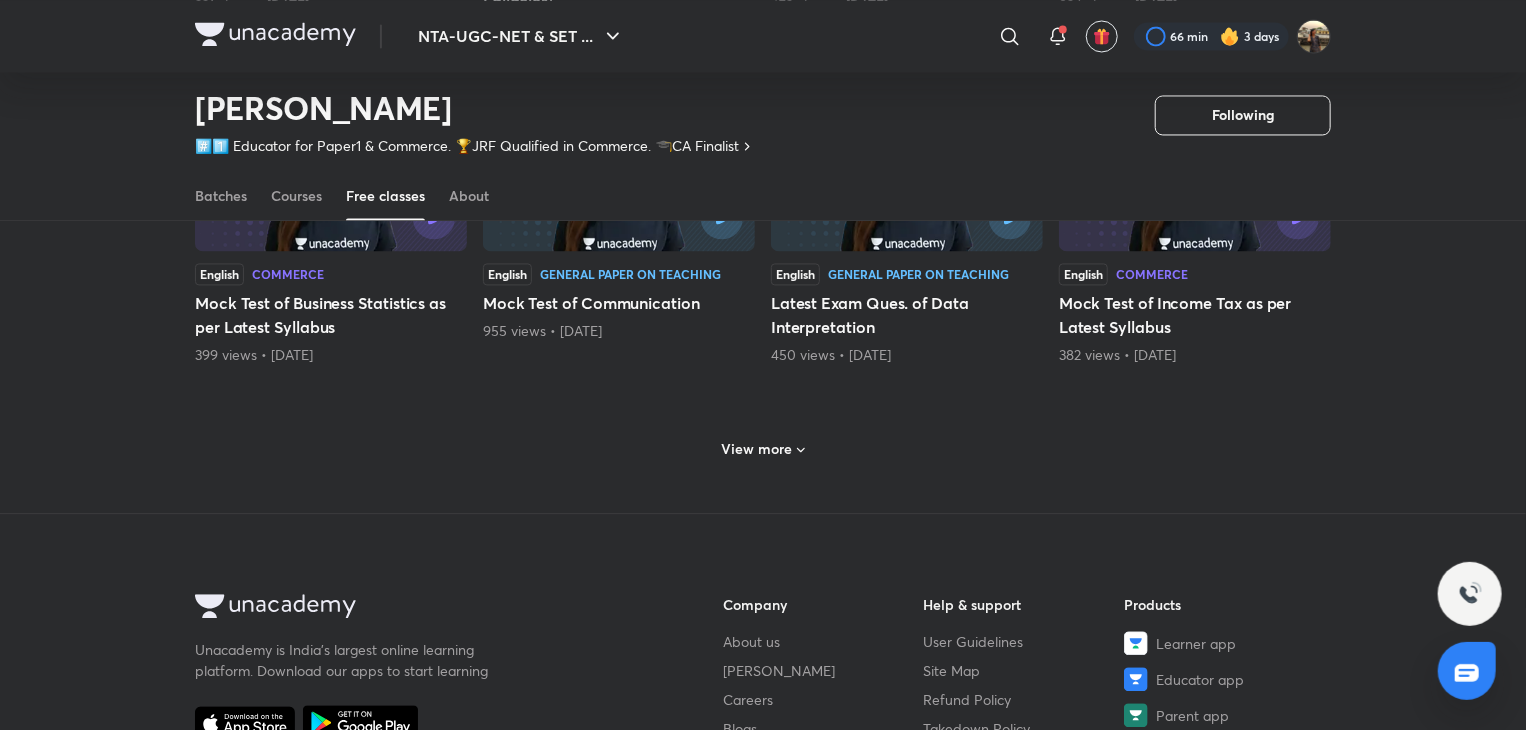 scroll, scrollTop: 1928, scrollLeft: 0, axis: vertical 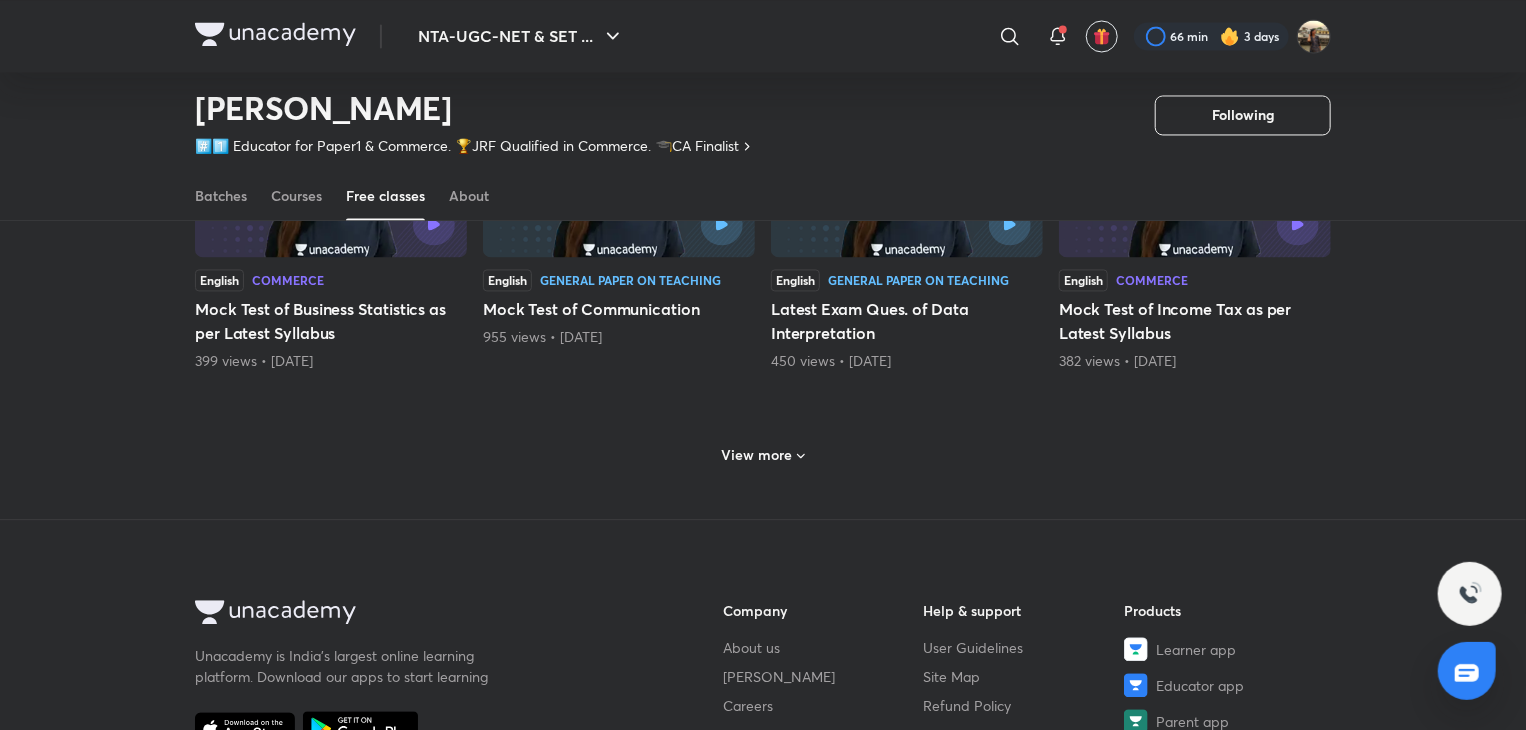 click on "View more" at bounding box center (757, 455) 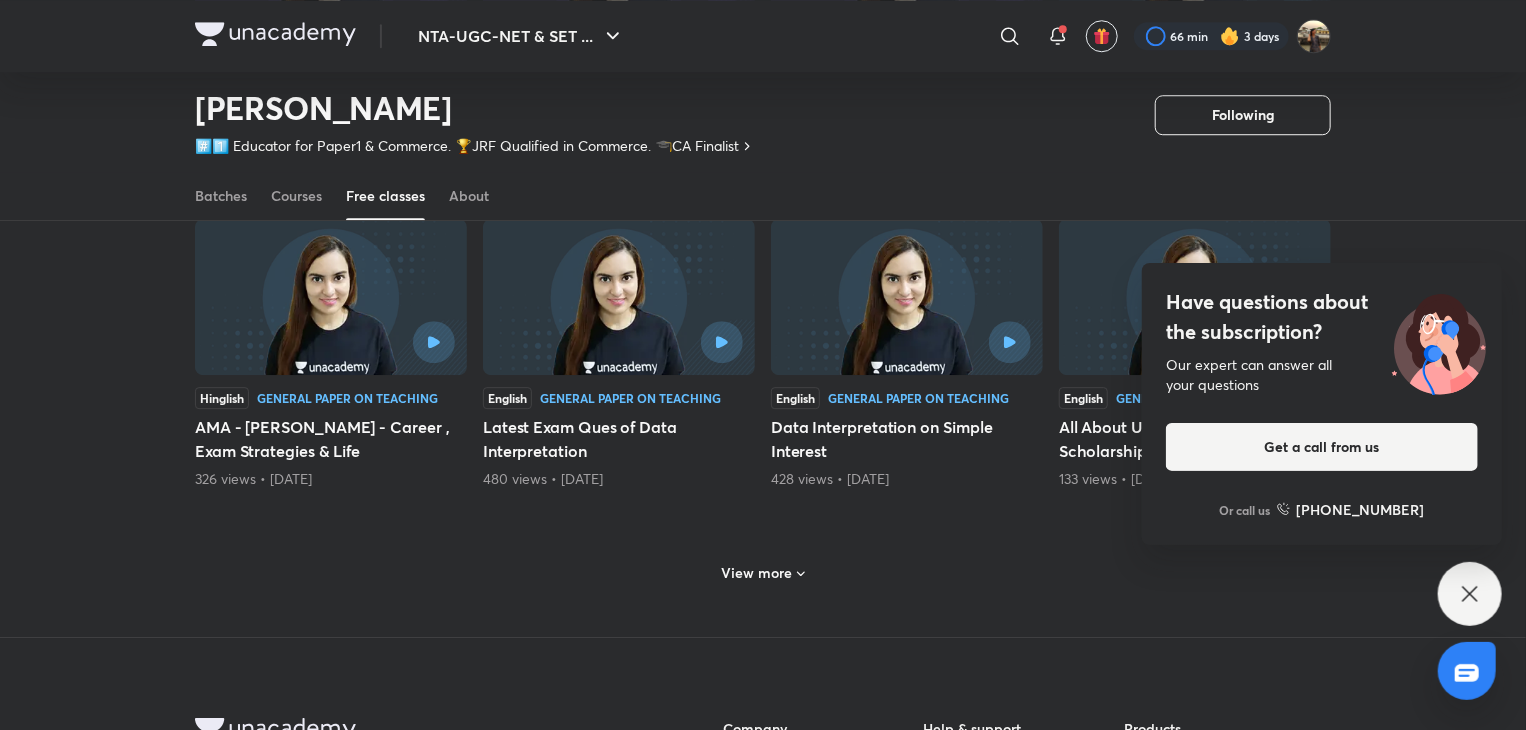 scroll, scrollTop: 2793, scrollLeft: 0, axis: vertical 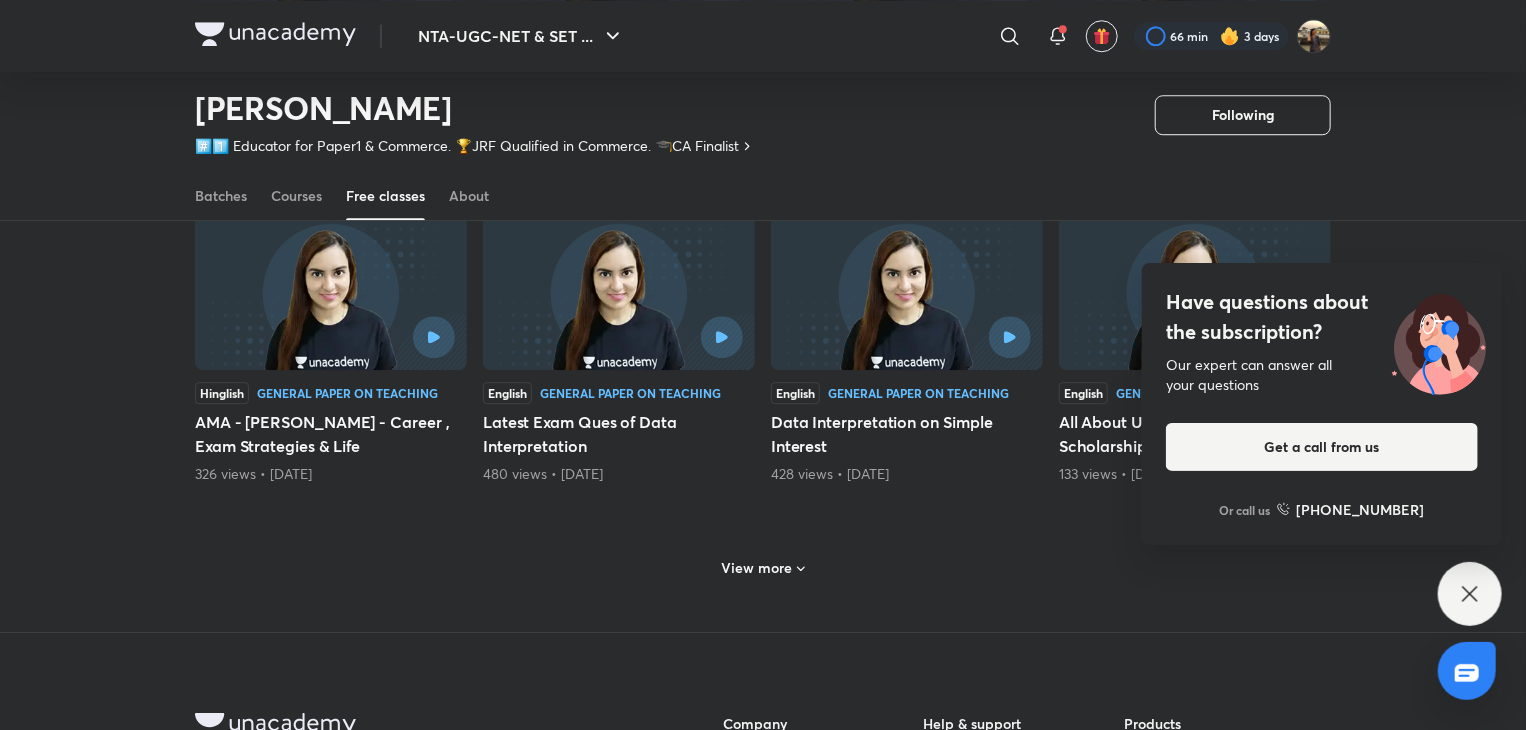click on "View more" at bounding box center [757, 568] 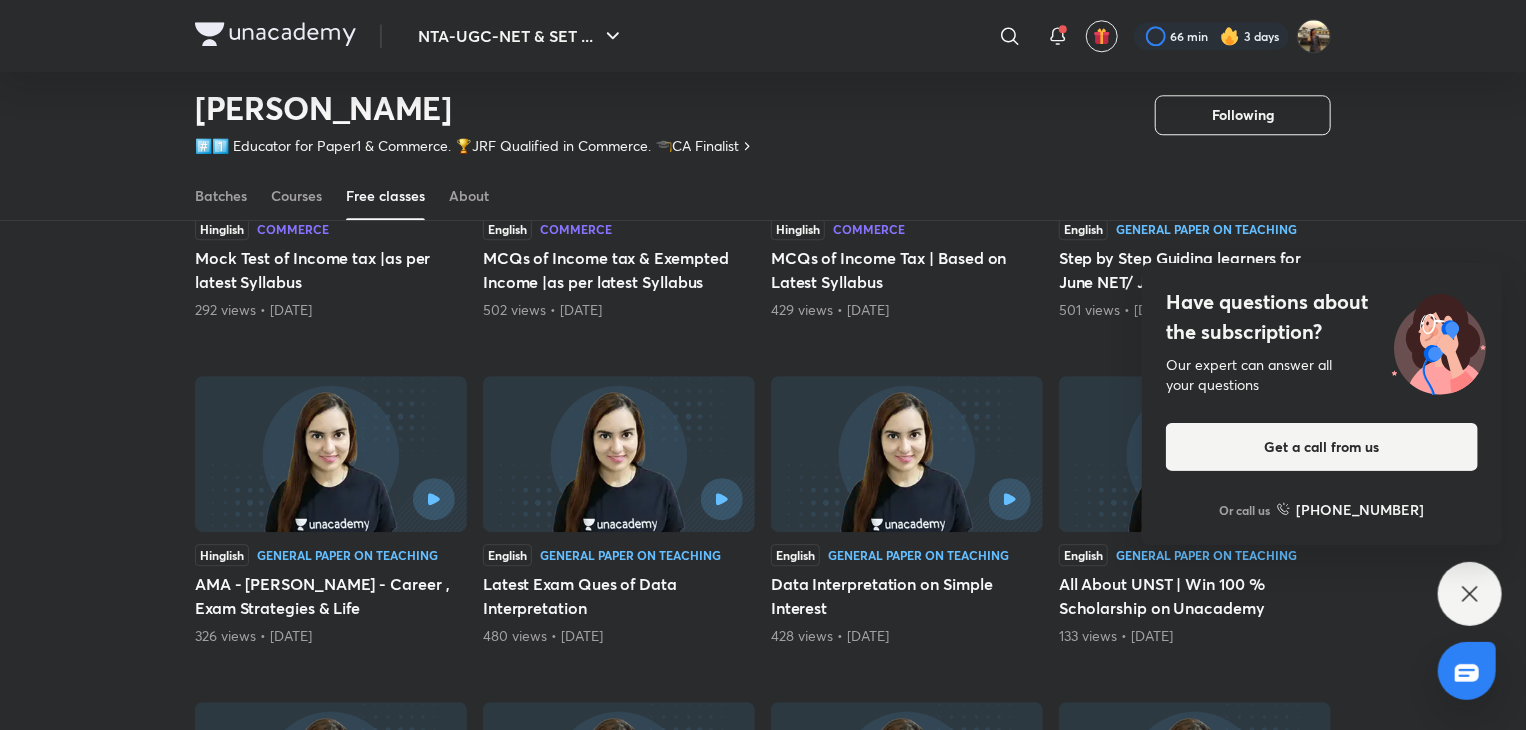 scroll, scrollTop: 2608, scrollLeft: 0, axis: vertical 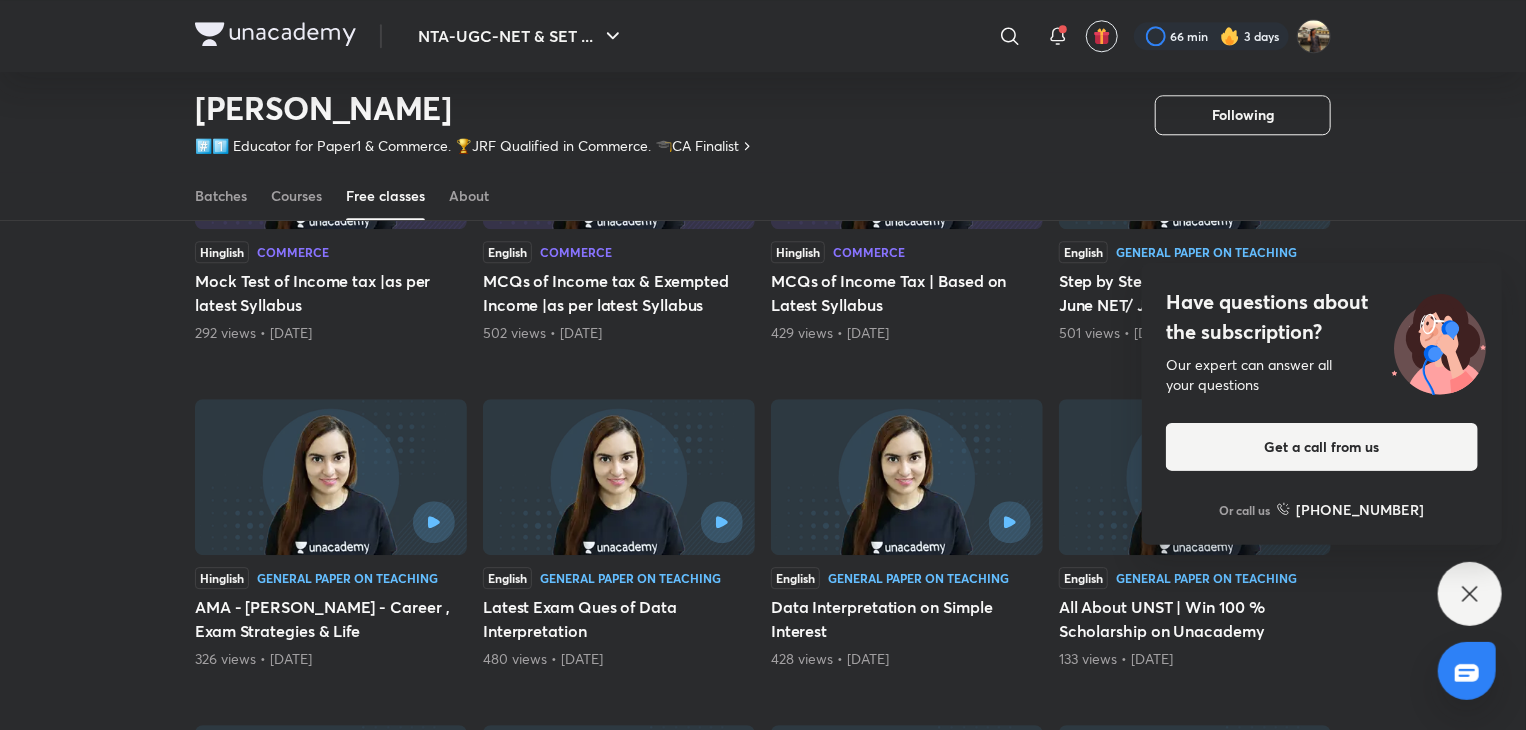 click on "Have questions about the subscription? Our expert can answer all your questions Get a call from us Or call us +91 8585858585" at bounding box center [1470, 594] 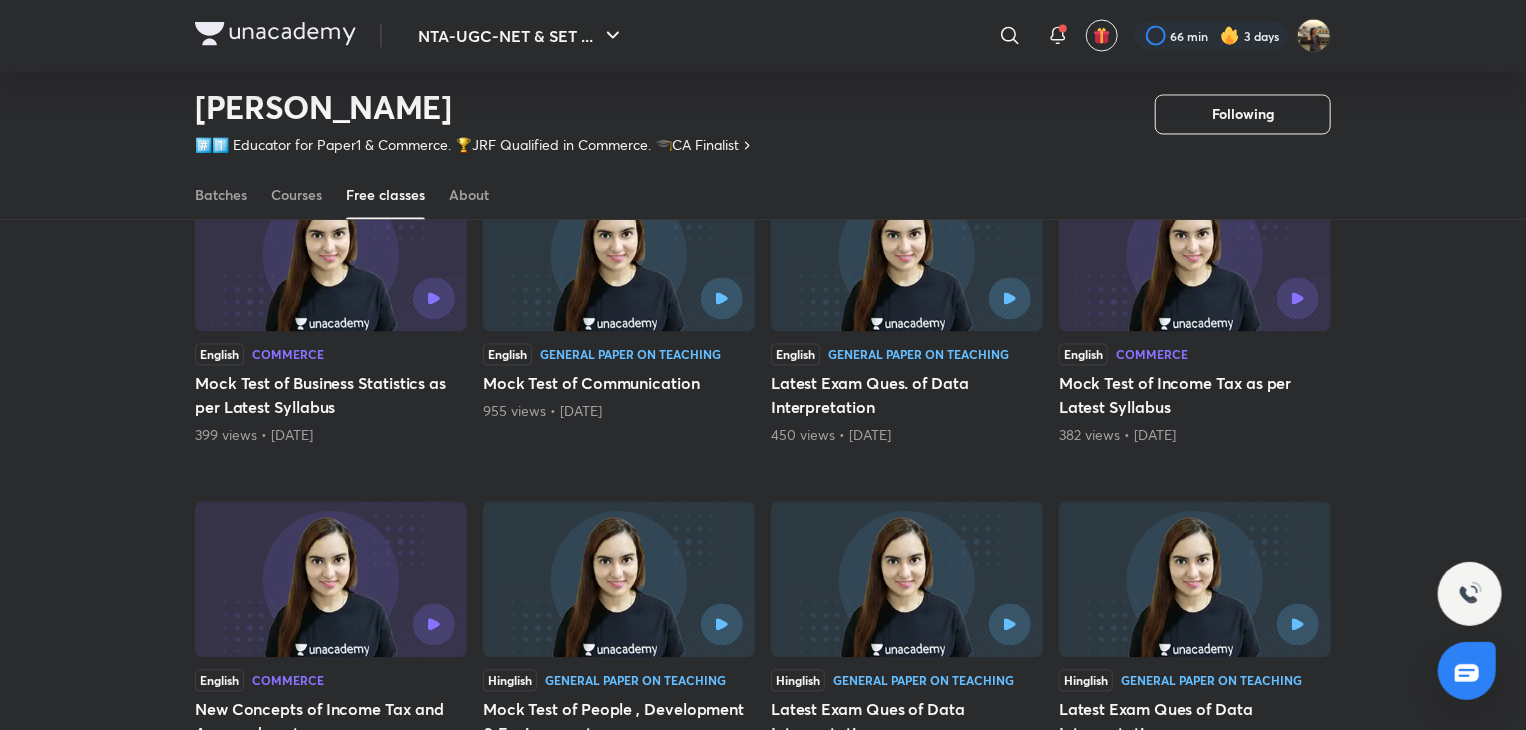 scroll, scrollTop: 1854, scrollLeft: 0, axis: vertical 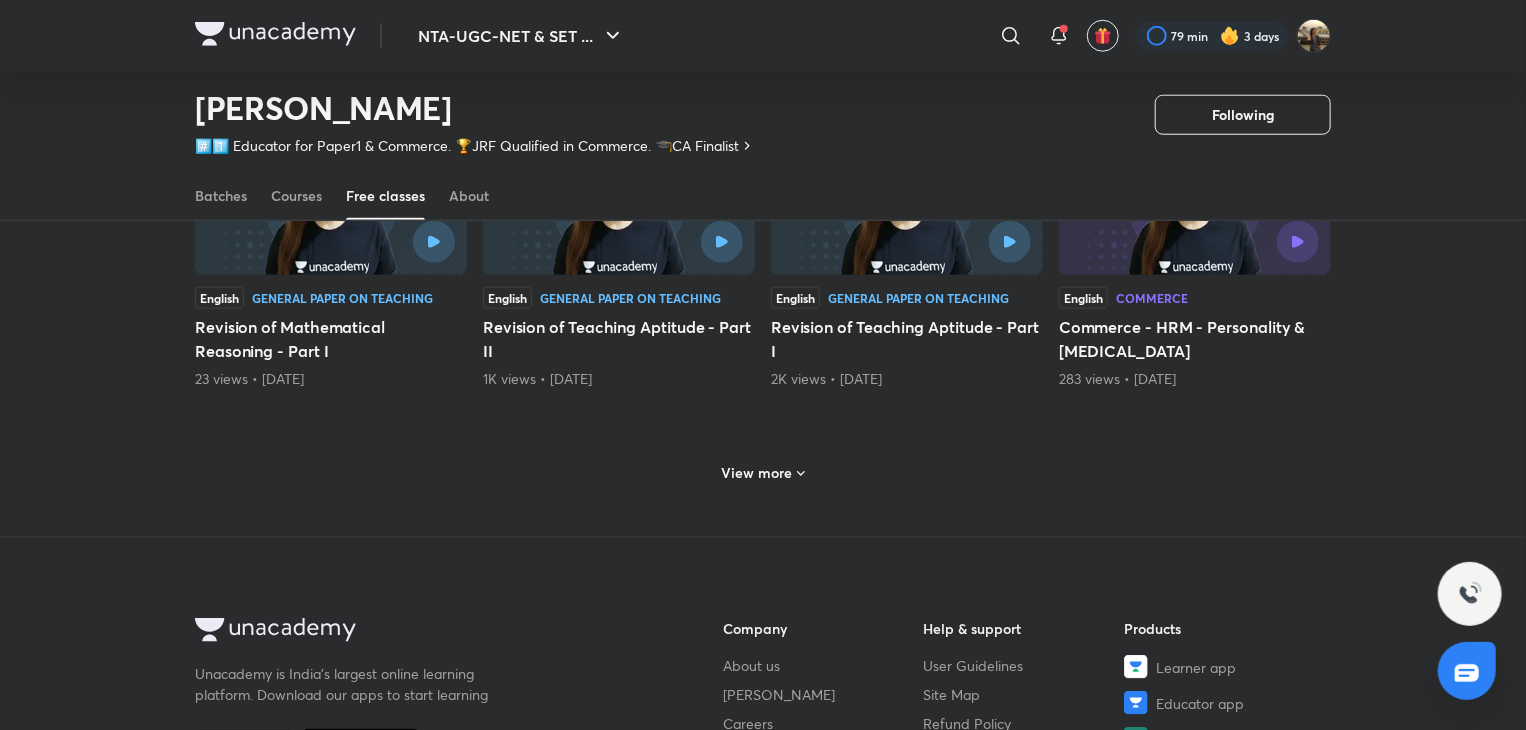 click on "View more" at bounding box center [757, 473] 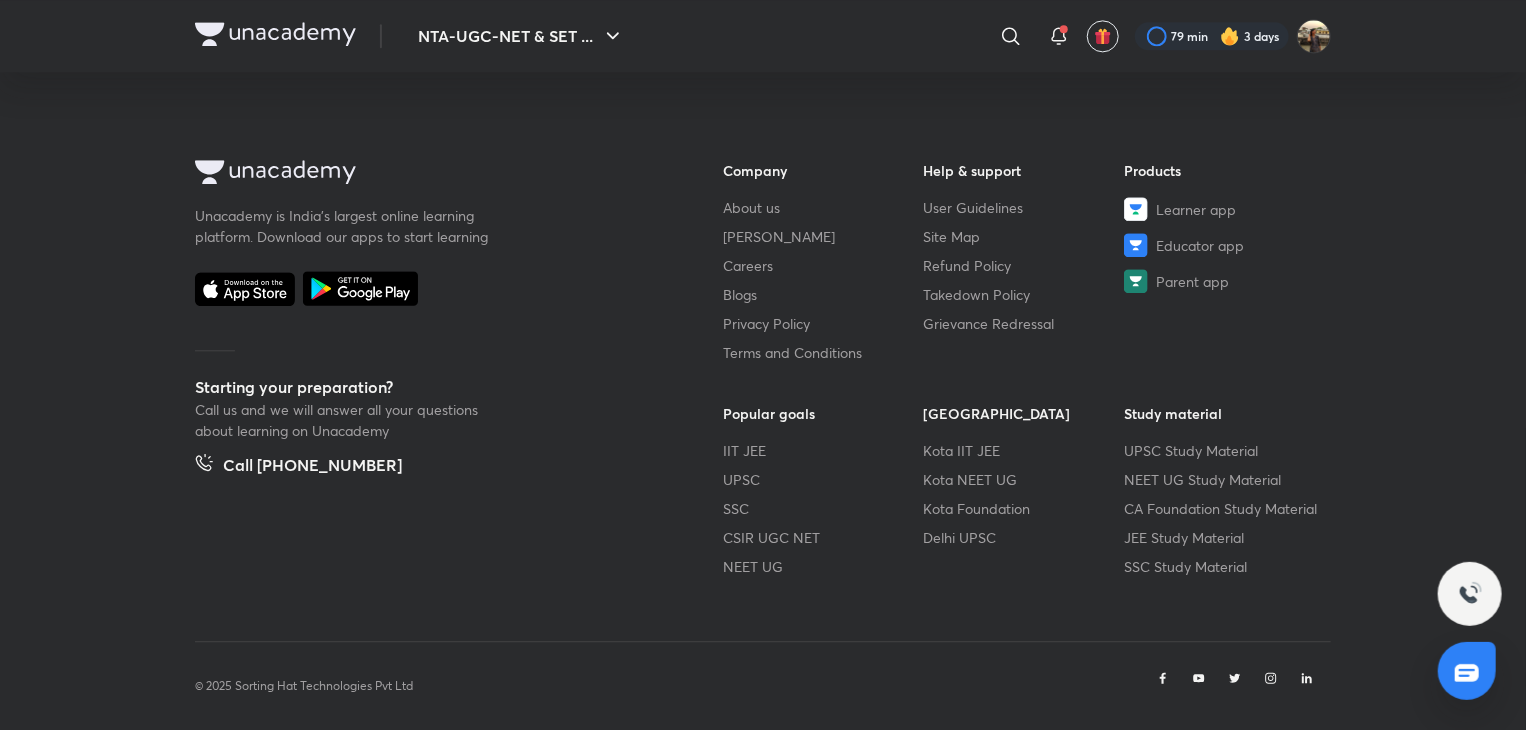 scroll, scrollTop: 2381, scrollLeft: 0, axis: vertical 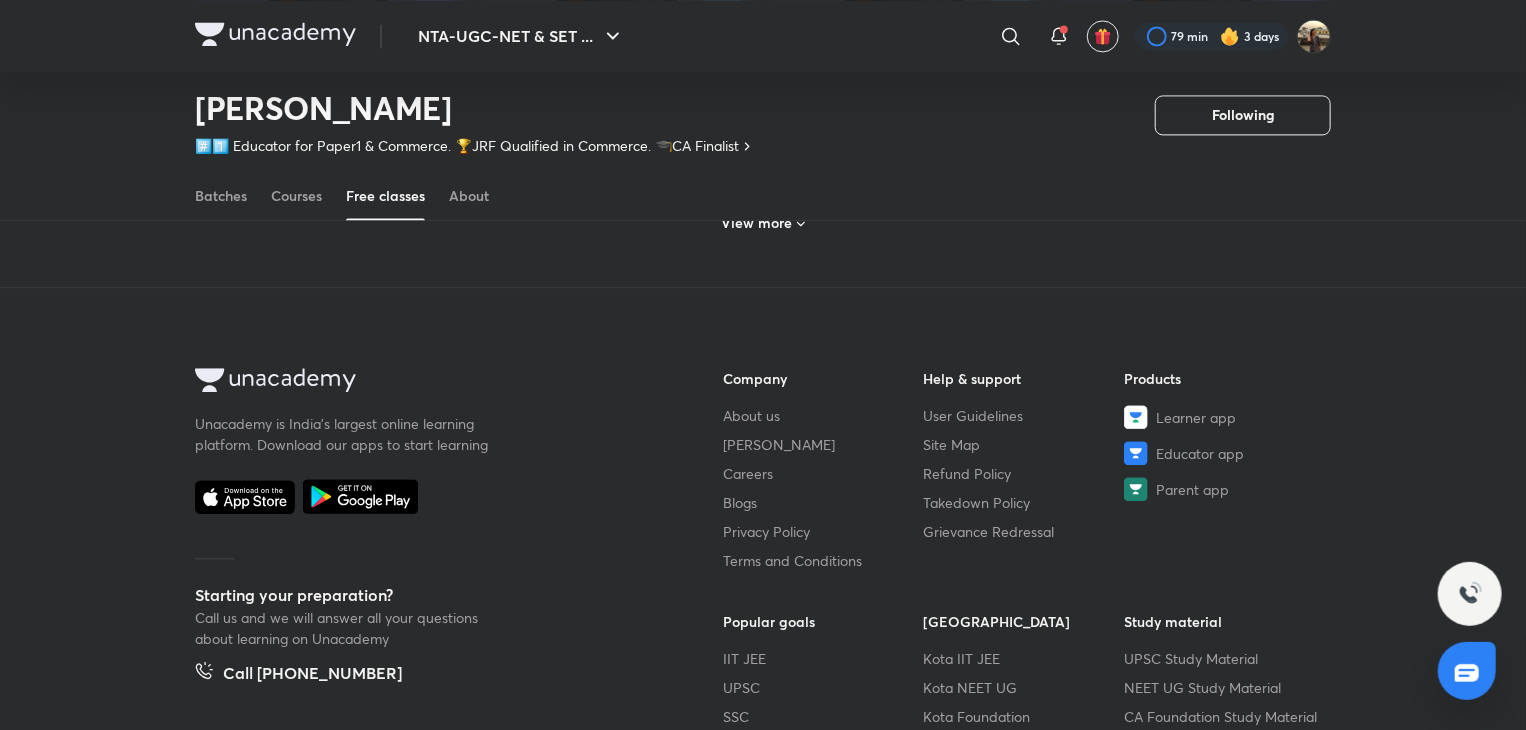 click on "View more" at bounding box center (757, 223) 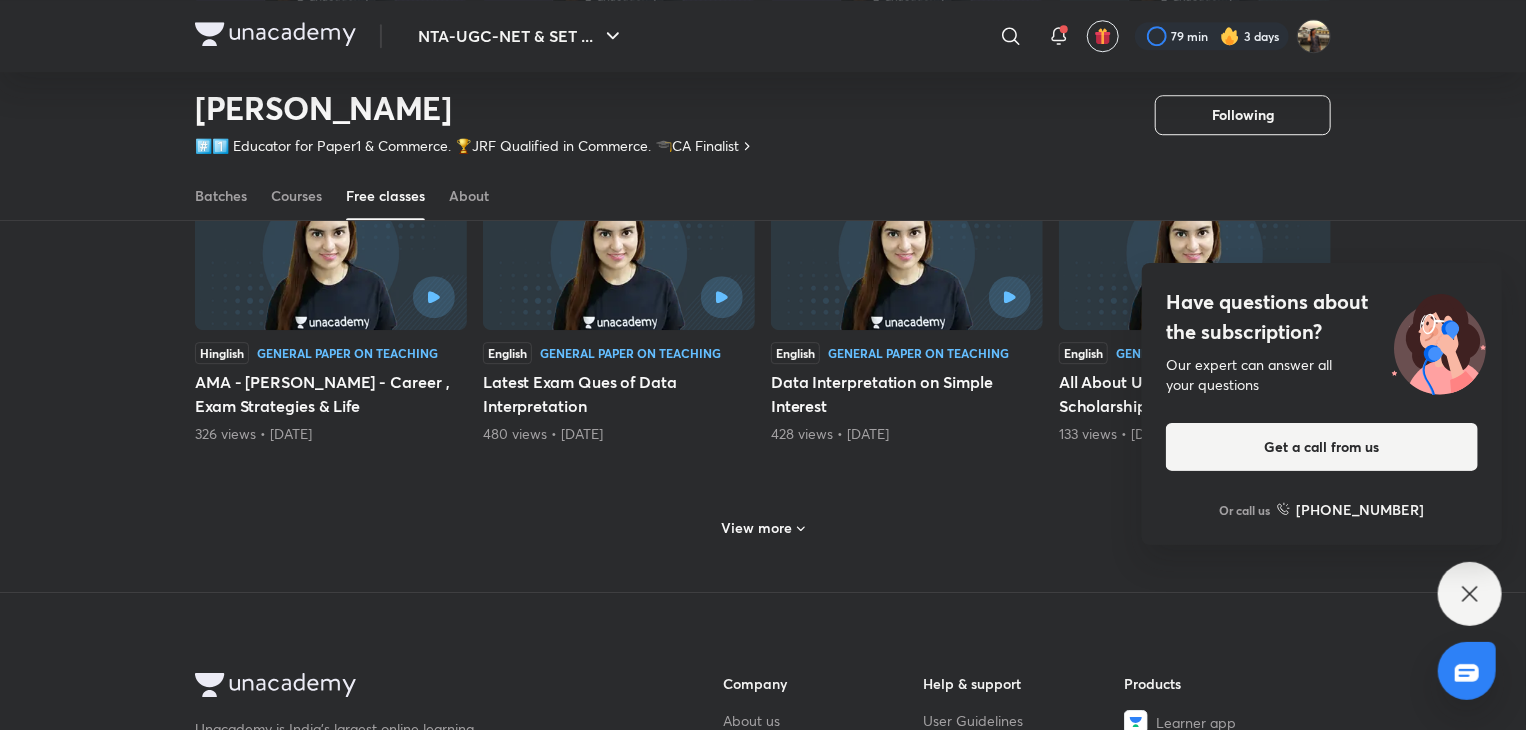 scroll, scrollTop: 2843, scrollLeft: 0, axis: vertical 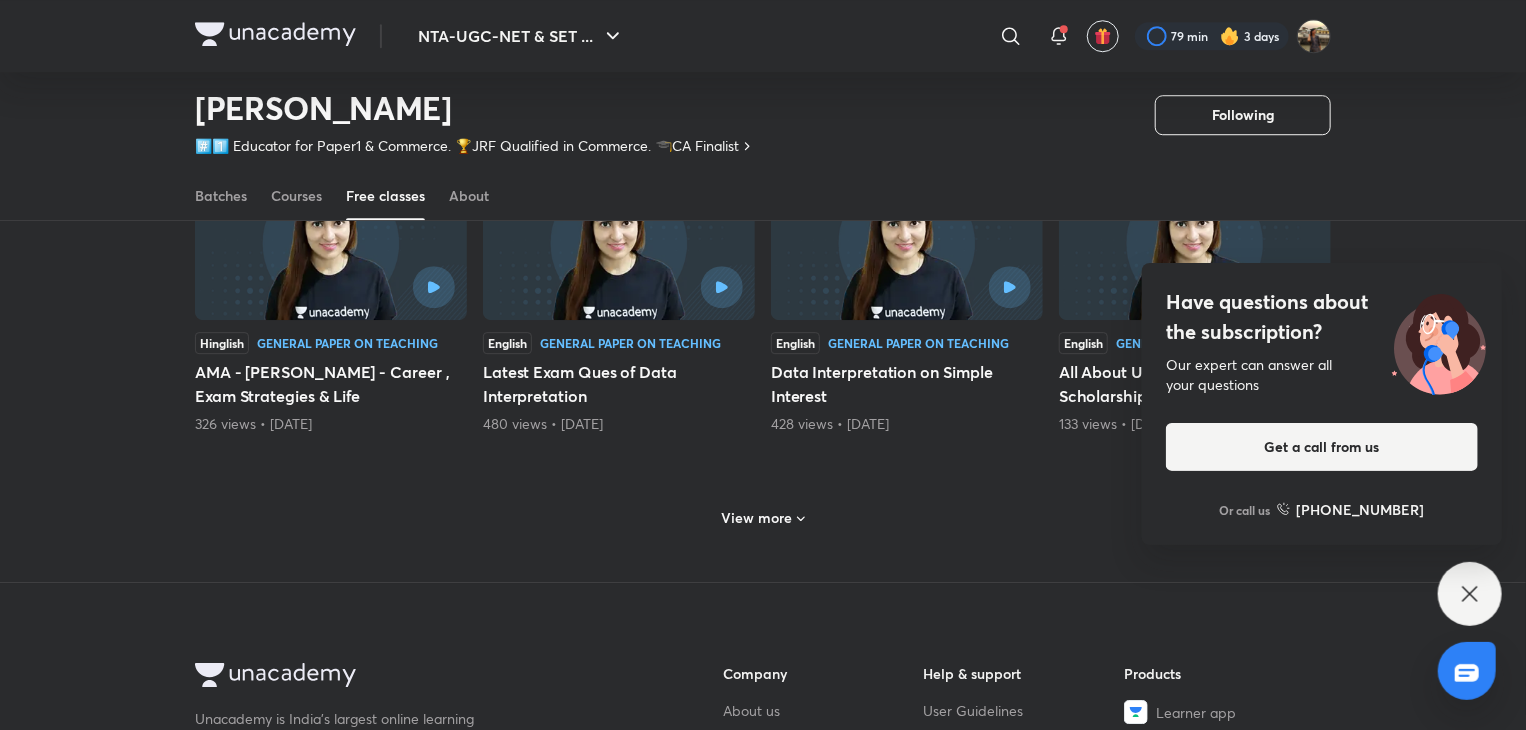 click 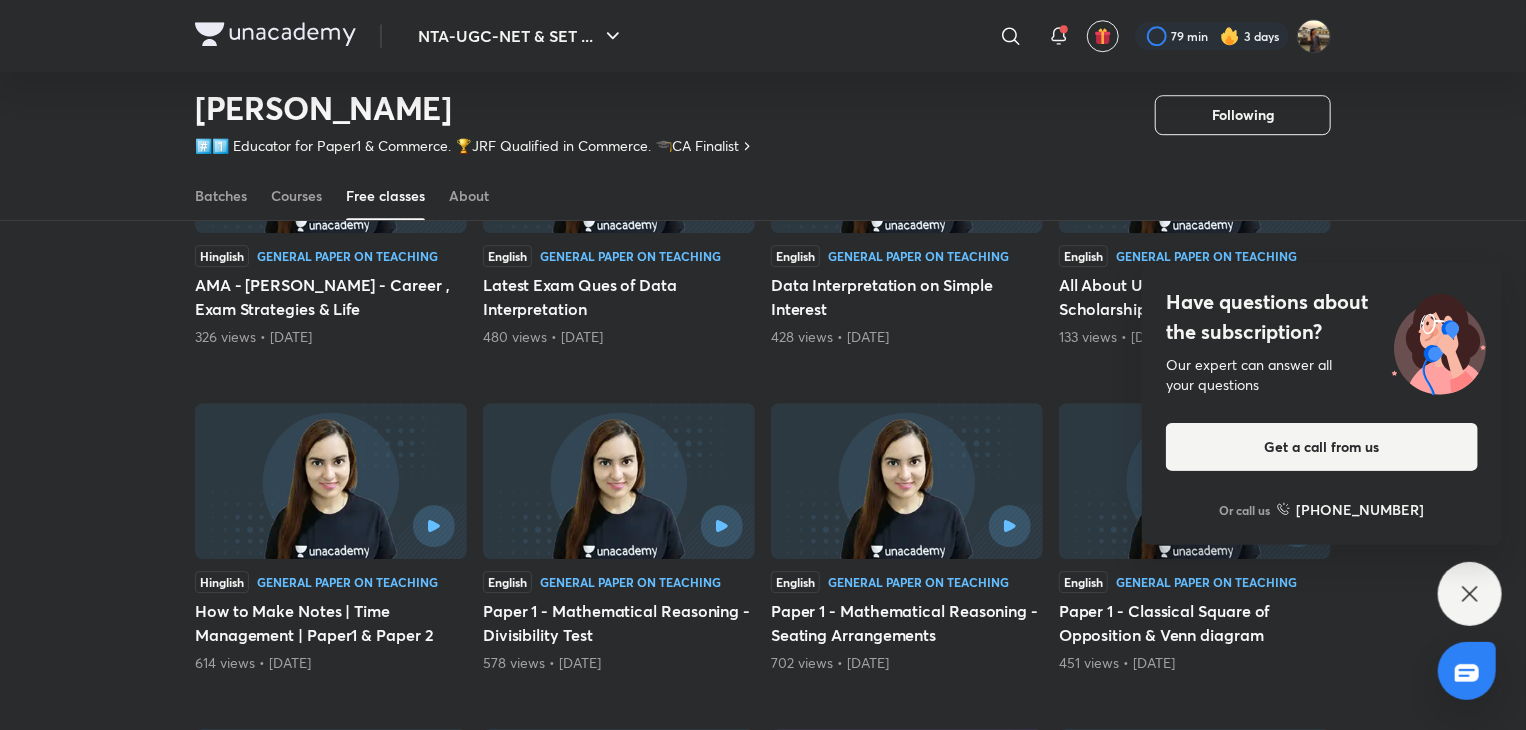 scroll, scrollTop: 2875, scrollLeft: 0, axis: vertical 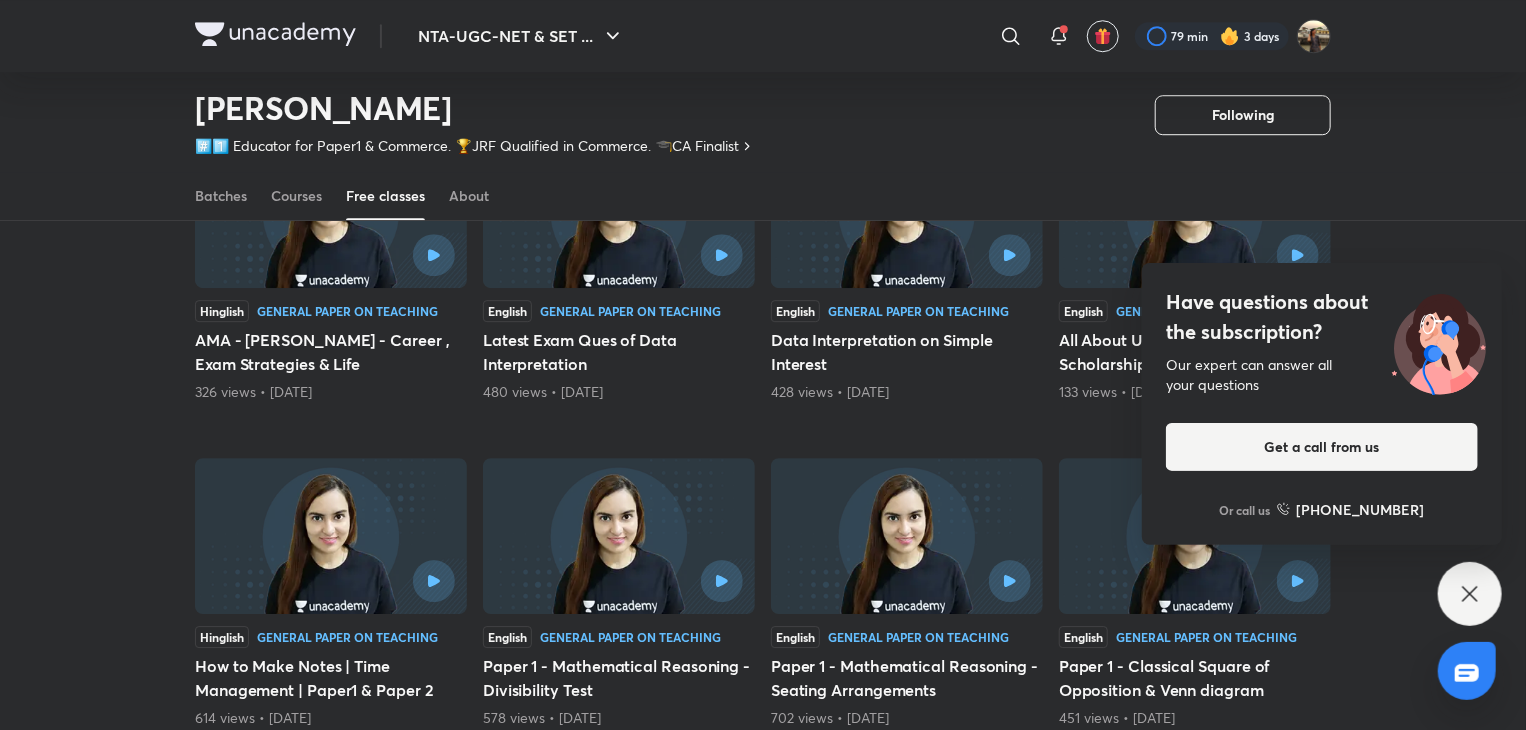 click at bounding box center [1195, 255] 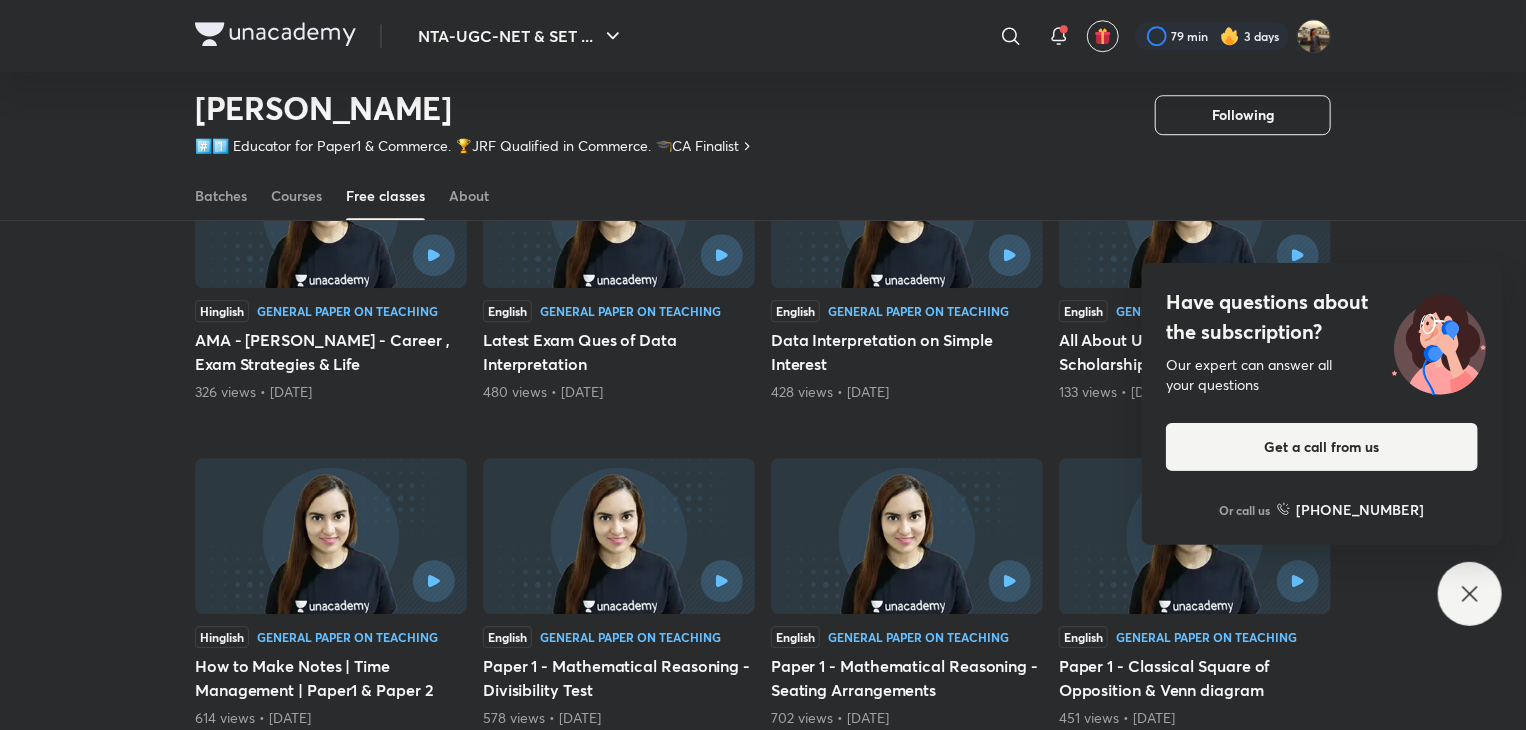 scroll, scrollTop: 0, scrollLeft: 0, axis: both 